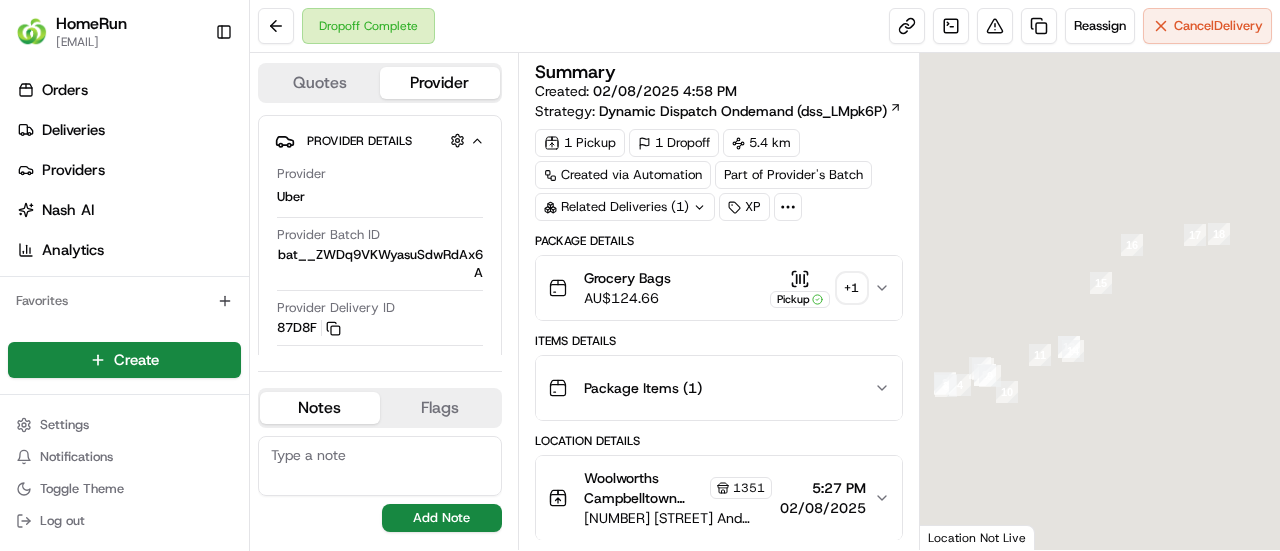 scroll, scrollTop: 0, scrollLeft: 0, axis: both 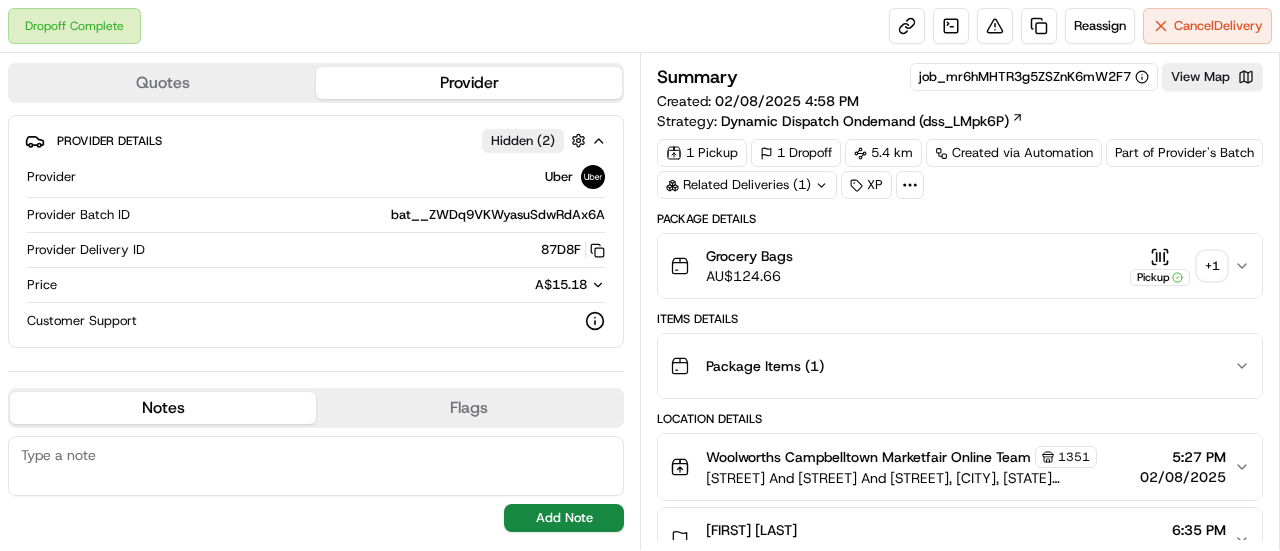 click on "+ 1" at bounding box center [1212, 266] 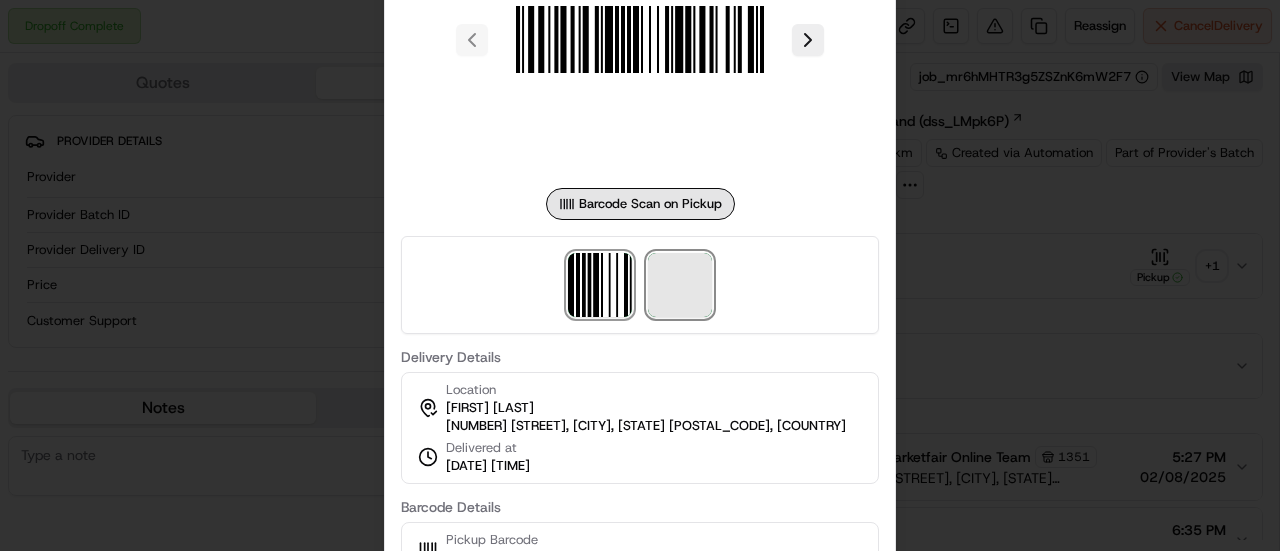click at bounding box center [680, 285] 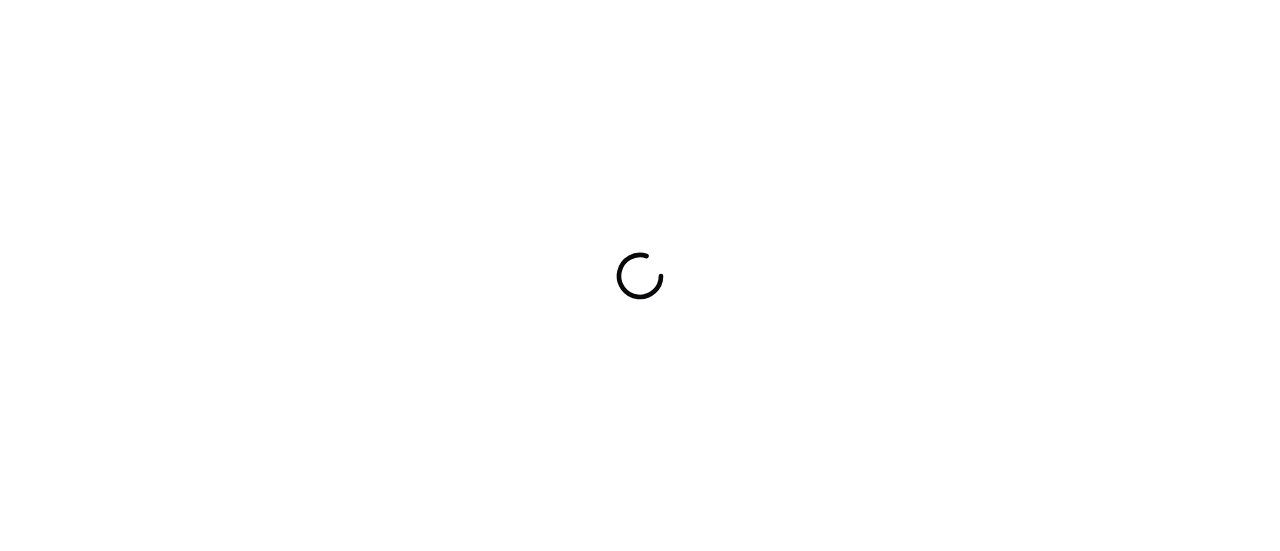 scroll, scrollTop: 0, scrollLeft: 0, axis: both 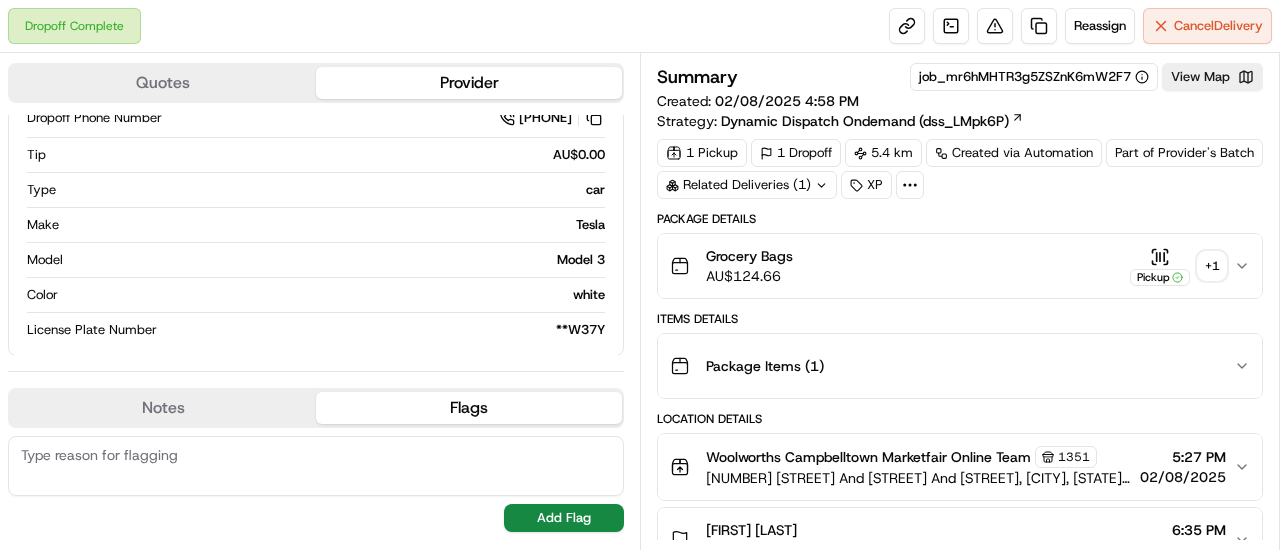click on "Flags" at bounding box center [469, 408] 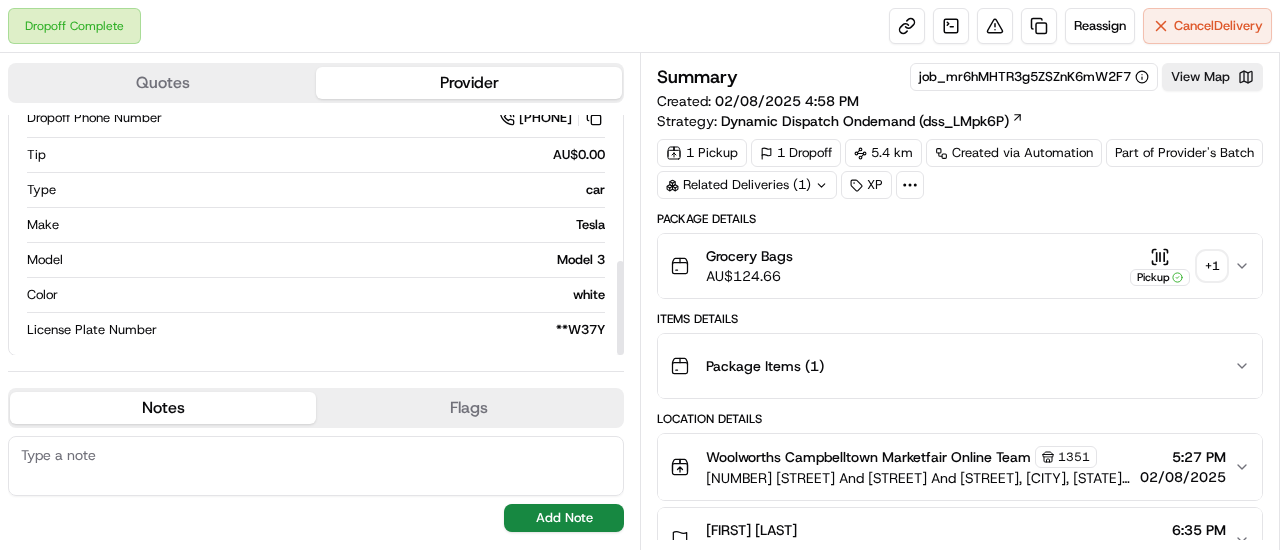 click on "Quotes" at bounding box center [163, 83] 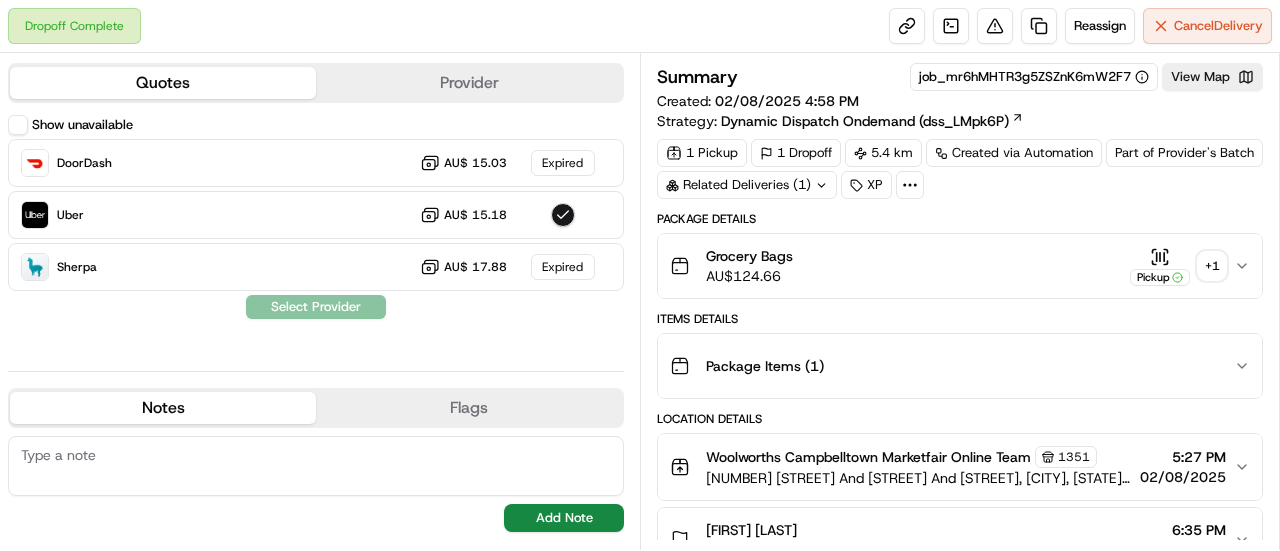 click on "Provider" at bounding box center [469, 83] 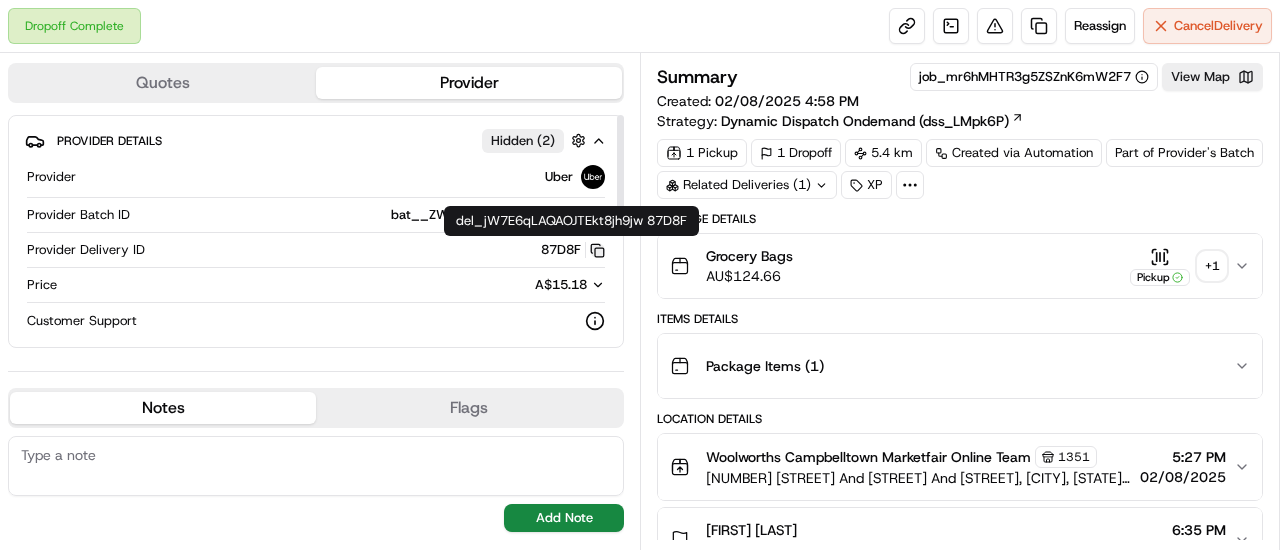 click 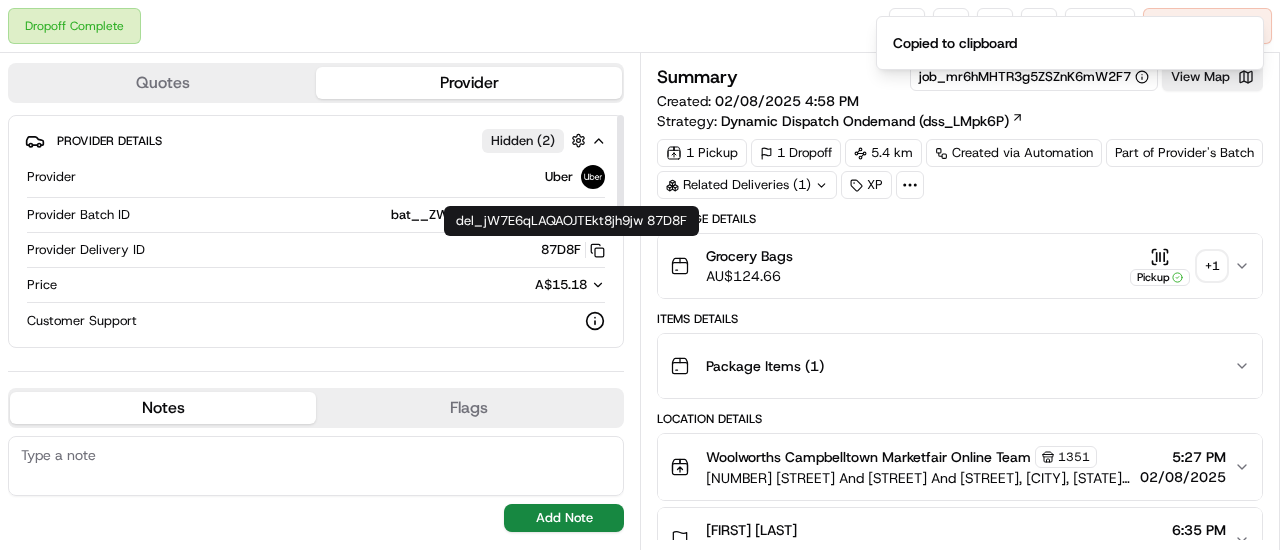 click on "87D8F Copy  del_jW7E6qLAQAOJTEkt8jh9jw 87D8F" at bounding box center (573, 250) 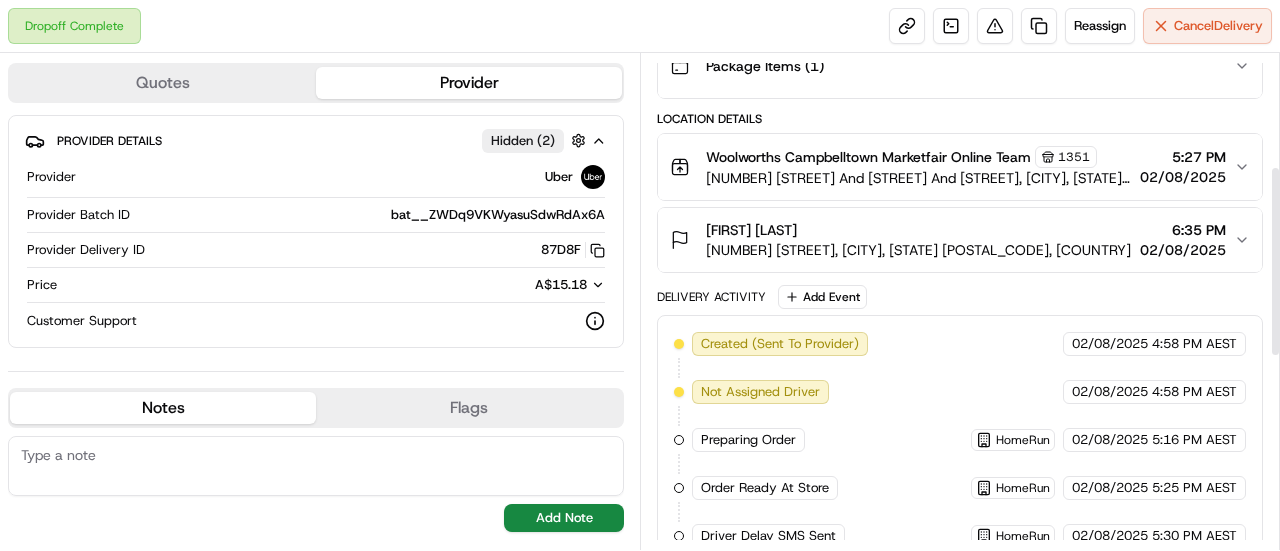 scroll, scrollTop: 0, scrollLeft: 0, axis: both 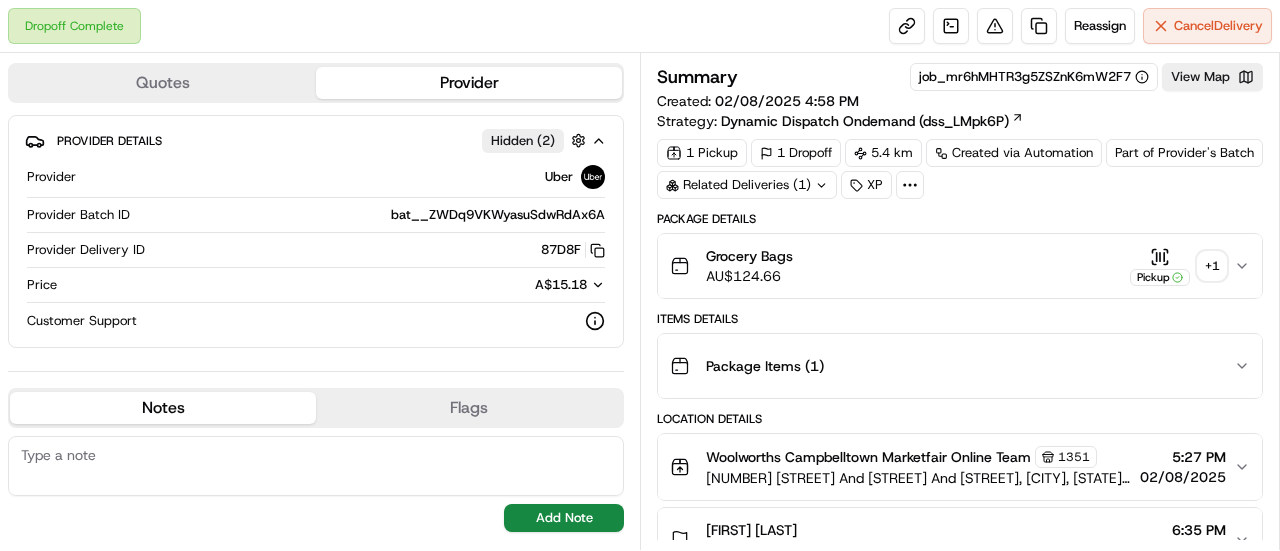 click on "Package Items ( 1 )" at bounding box center [952, 366] 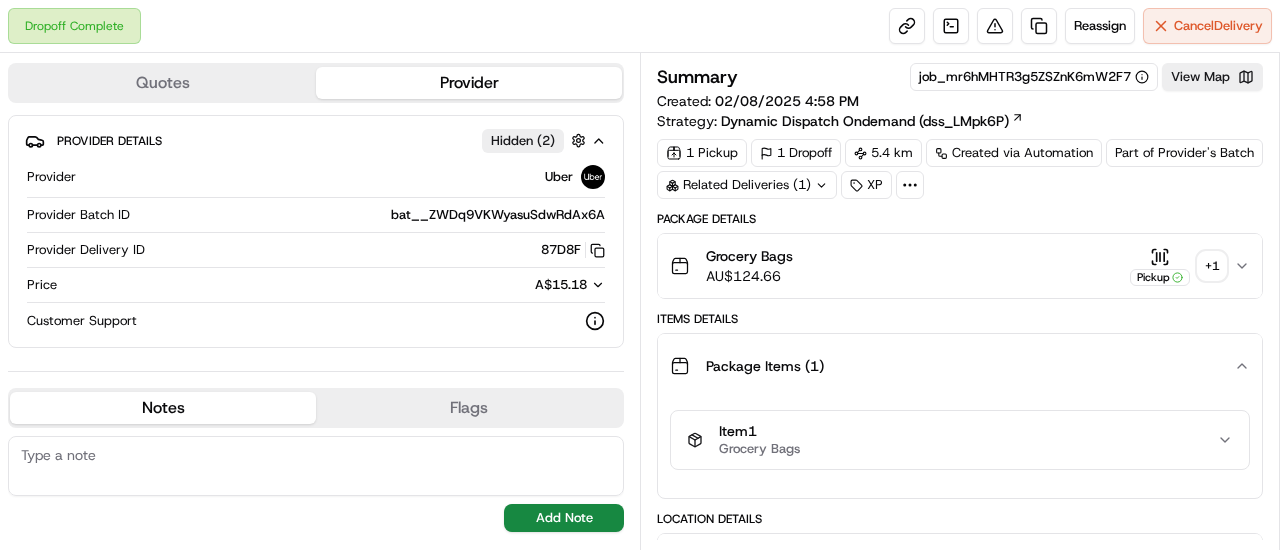 click on "Package Items ( 1 )" at bounding box center [952, 366] 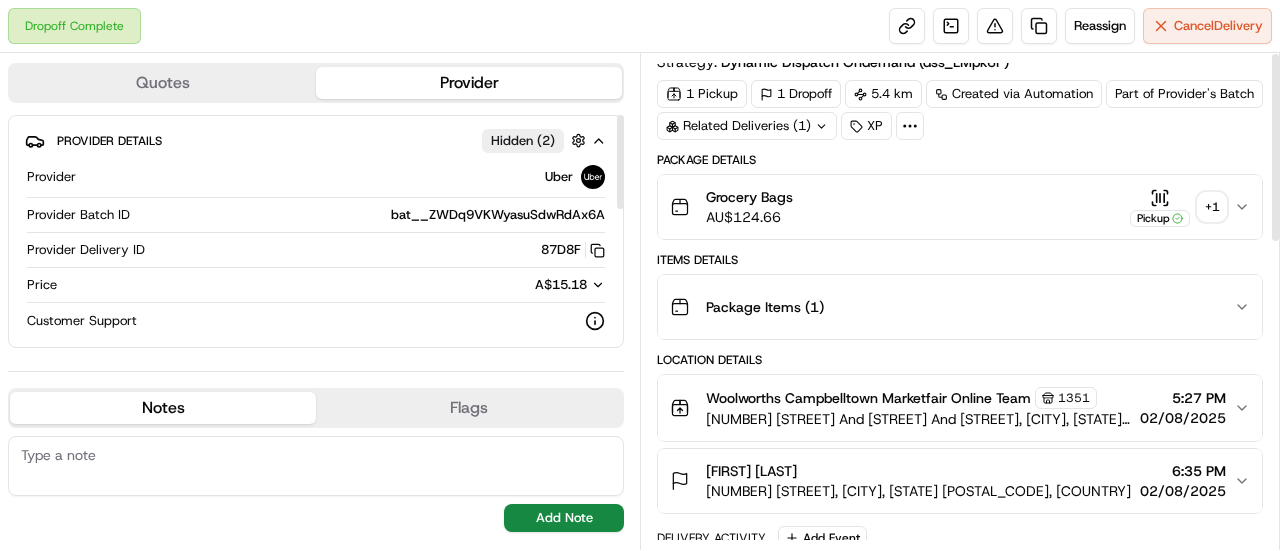 scroll, scrollTop: 0, scrollLeft: 0, axis: both 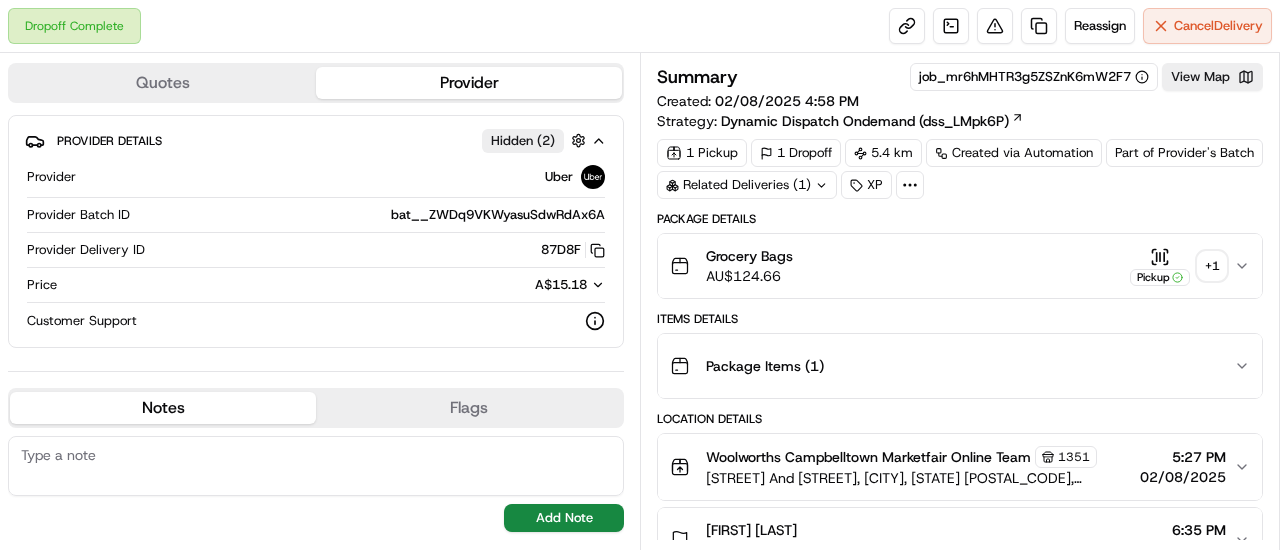 click on "+ 1" at bounding box center (1212, 266) 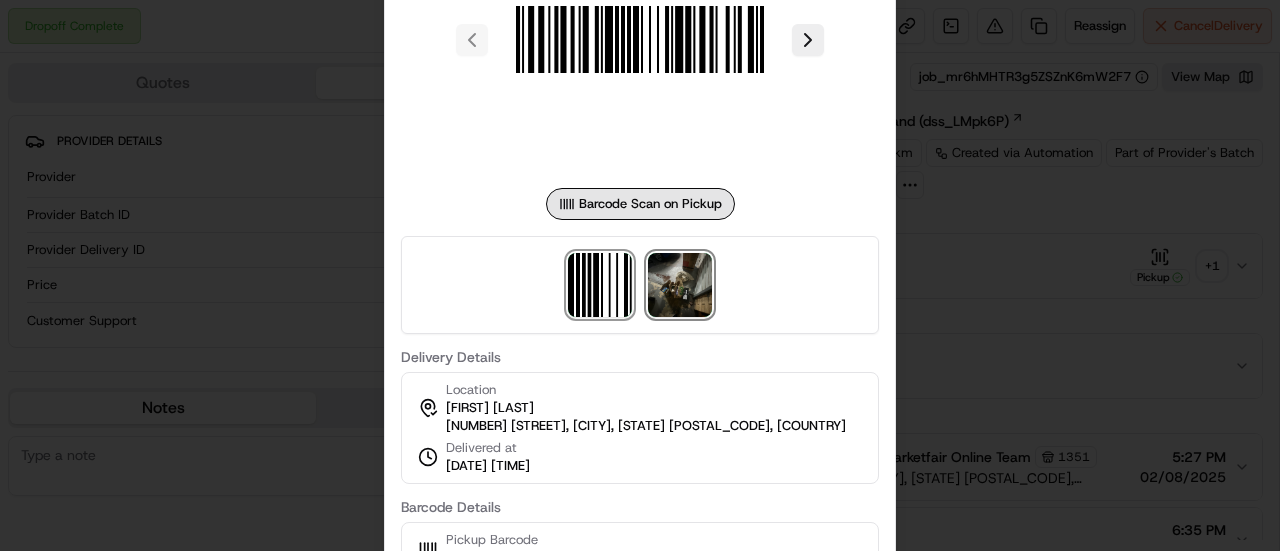click at bounding box center [680, 285] 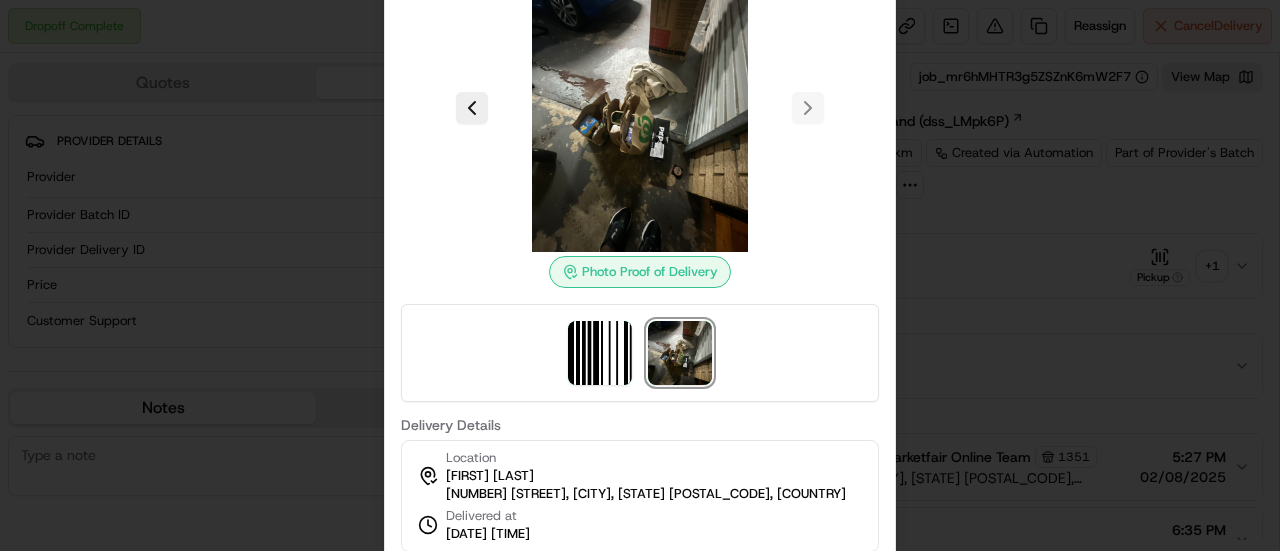 click at bounding box center (640, 108) 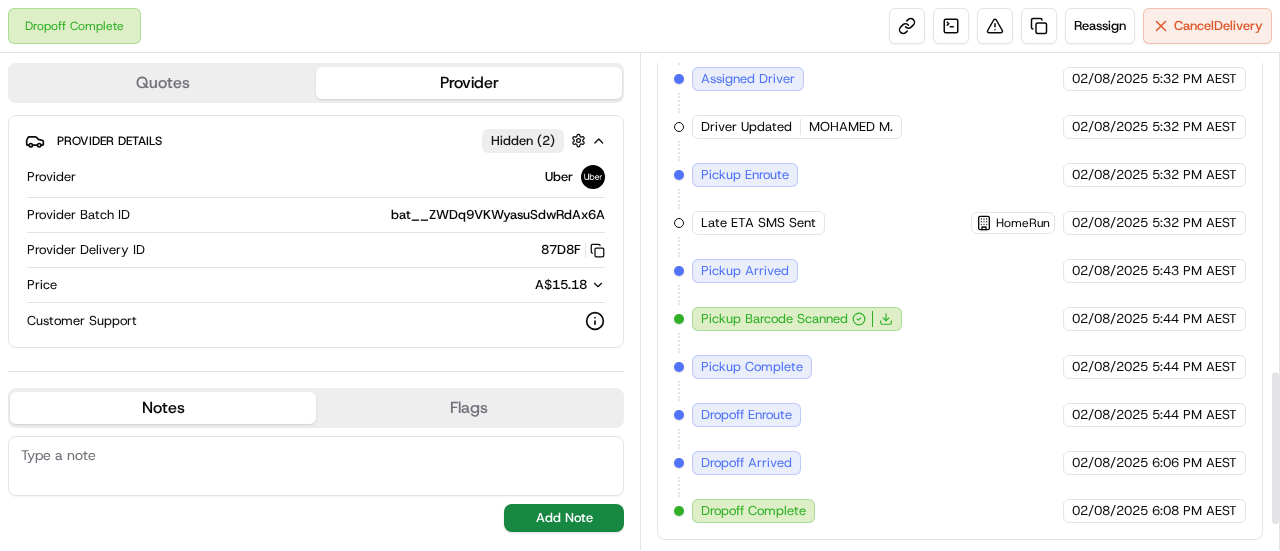scroll, scrollTop: 1079, scrollLeft: 0, axis: vertical 